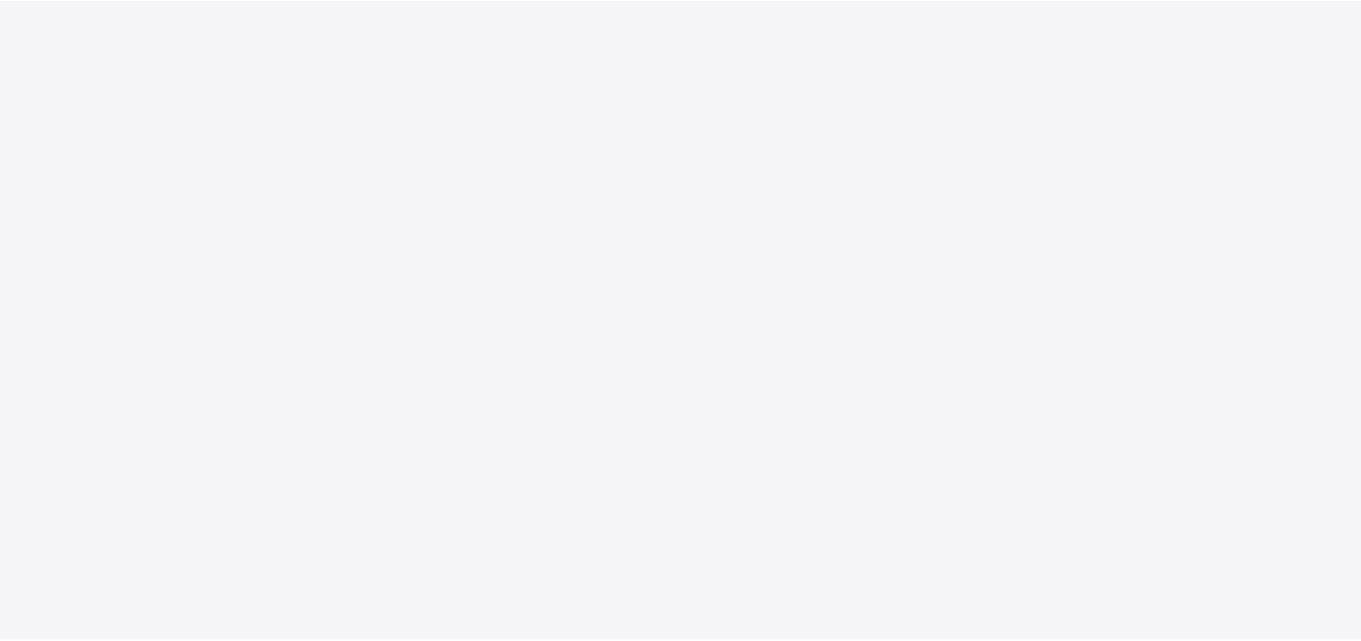 scroll, scrollTop: 0, scrollLeft: 0, axis: both 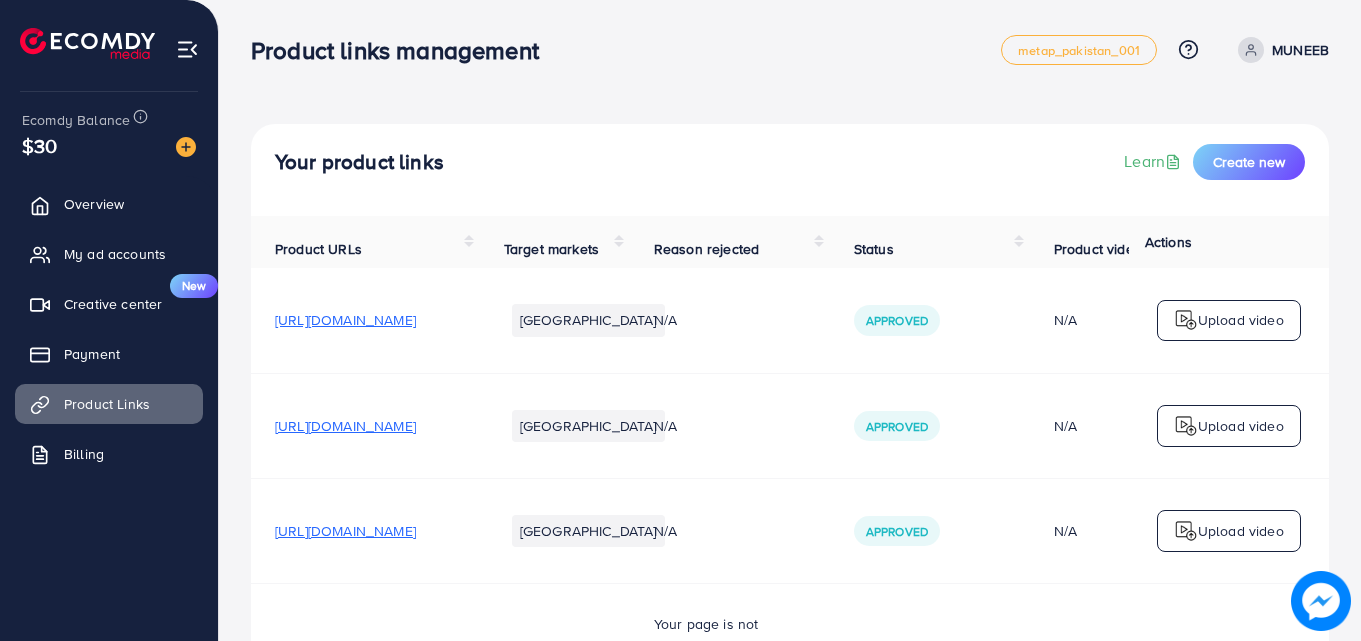 click on "Your product links   Learn   Create new" at bounding box center (790, 170) 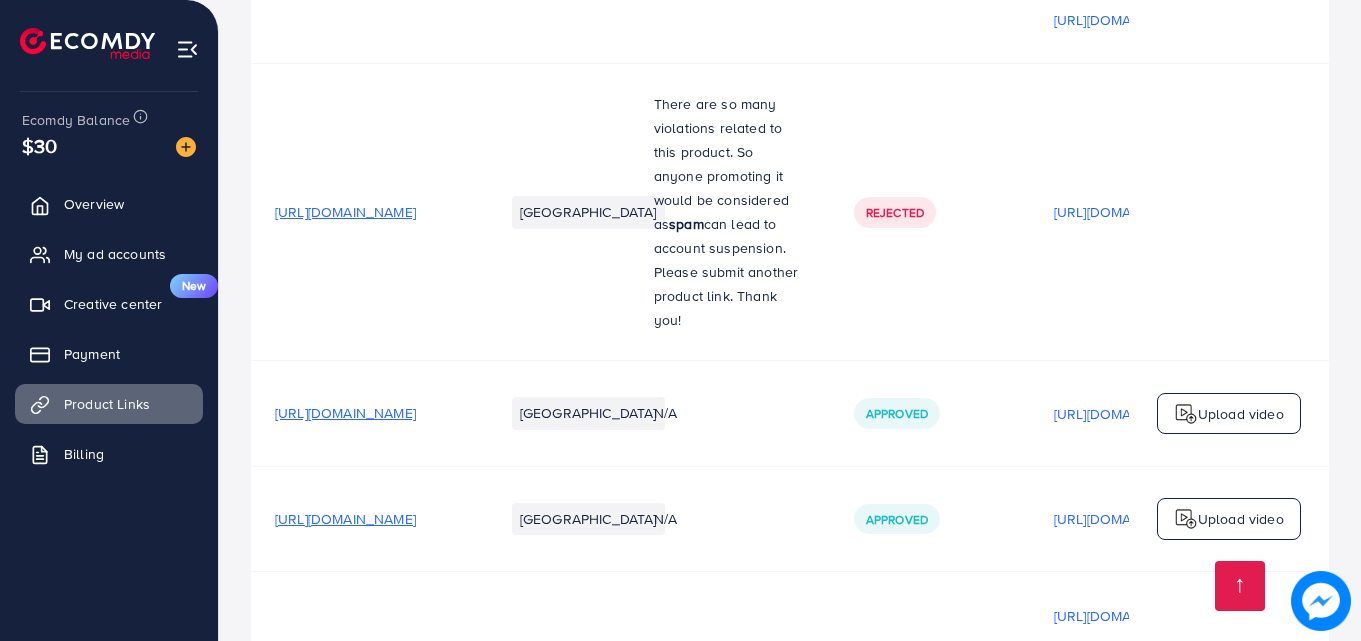scroll, scrollTop: 4311, scrollLeft: 0, axis: vertical 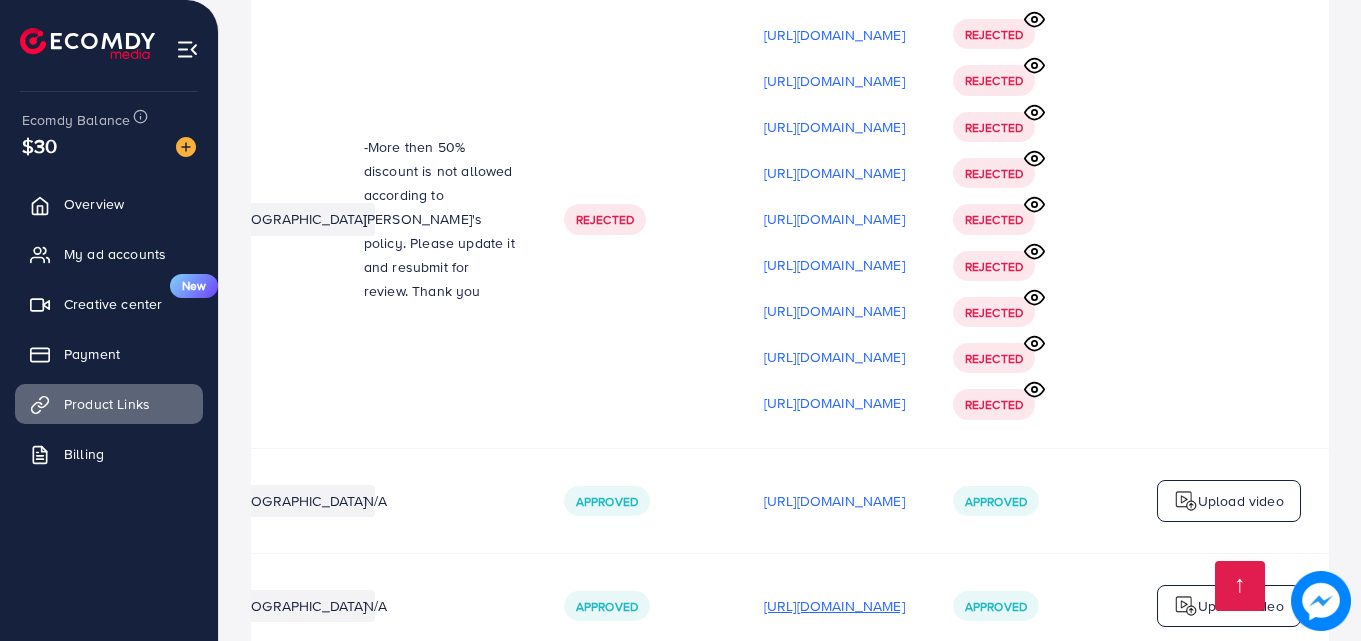 click on "[URL][DOMAIN_NAME]" at bounding box center [834, 606] 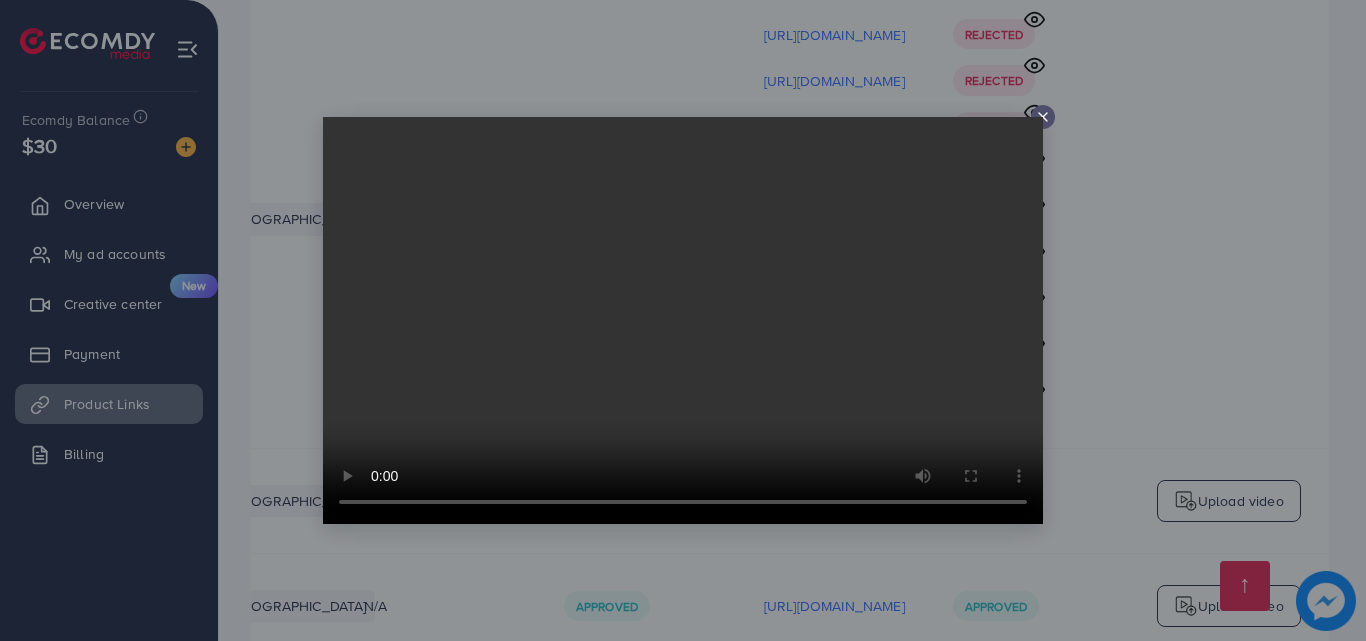 click 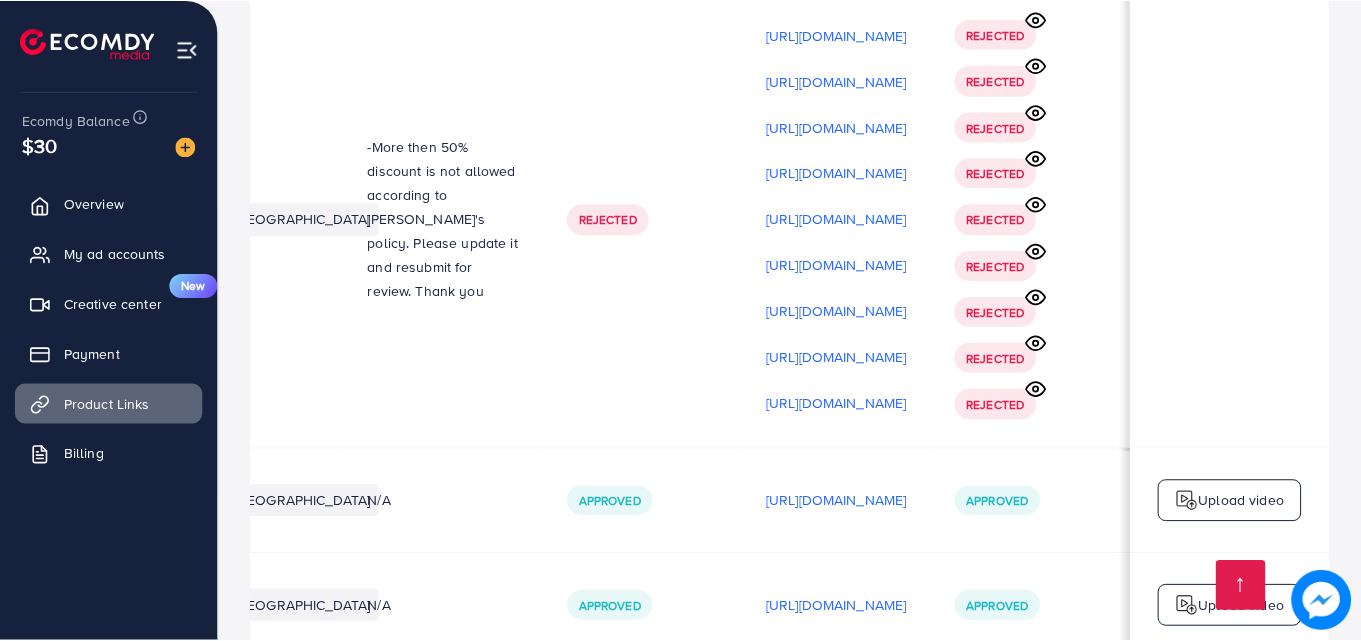 scroll, scrollTop: 0, scrollLeft: 501, axis: horizontal 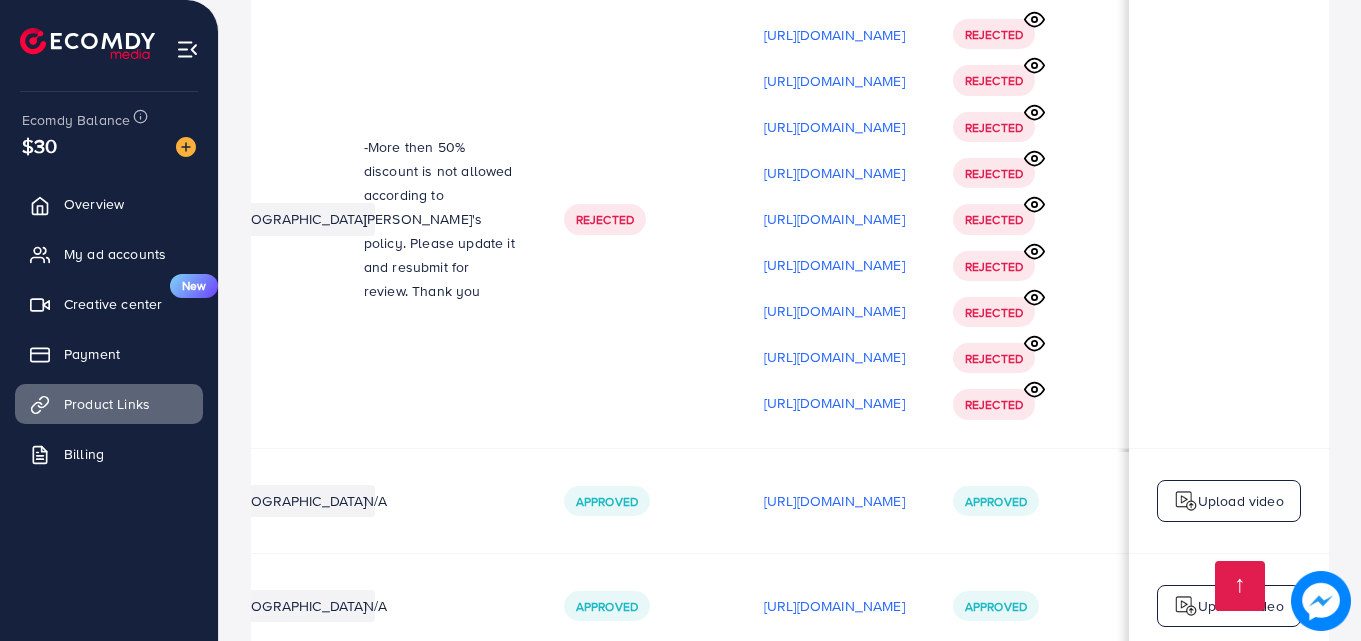 click at bounding box center [1186, 606] 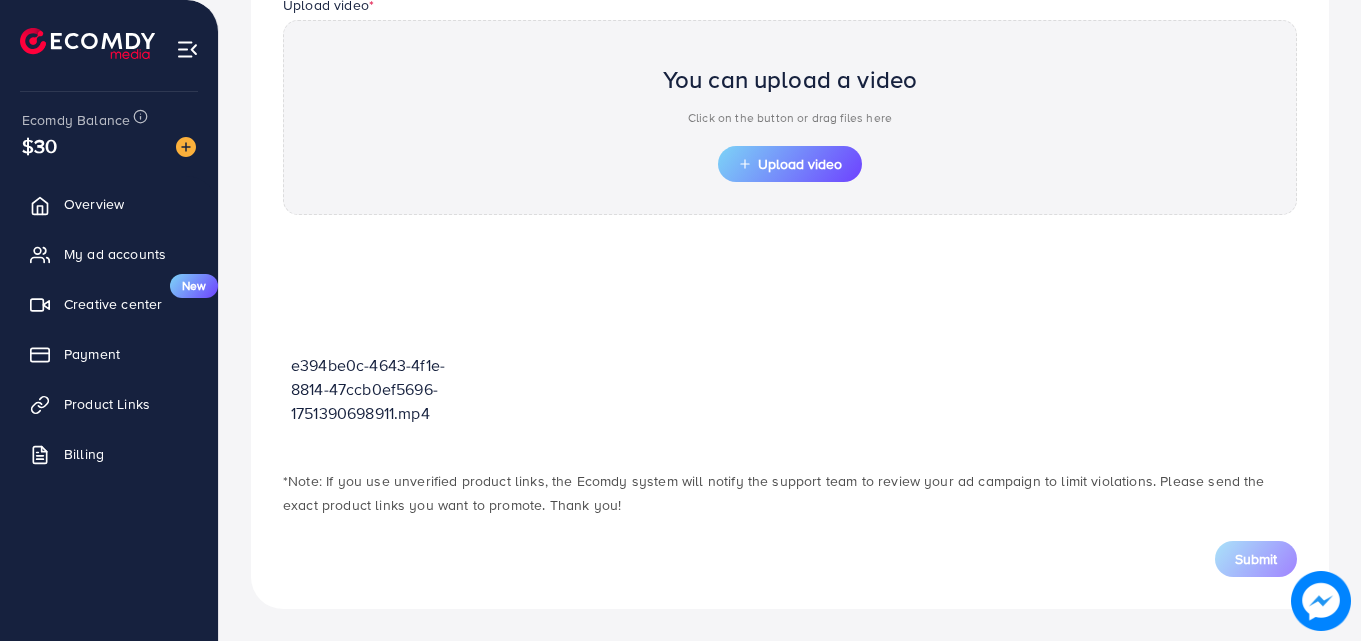 scroll, scrollTop: 698, scrollLeft: 0, axis: vertical 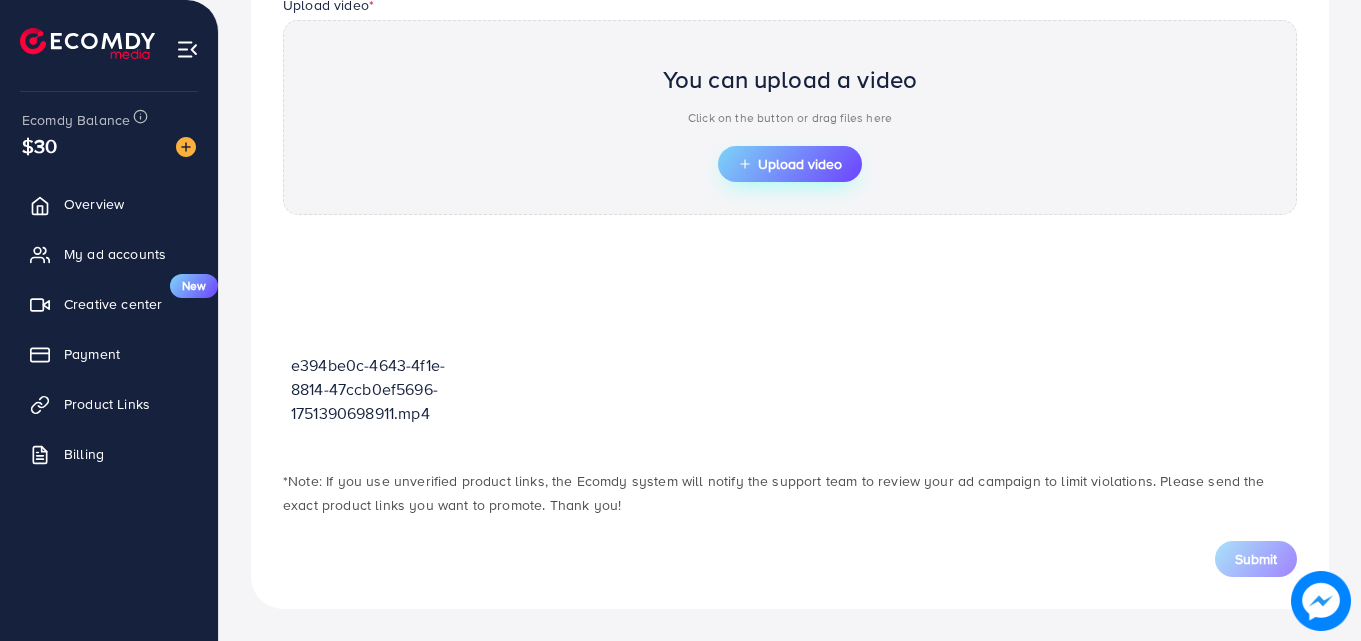 click on "Upload video" at bounding box center [790, 164] 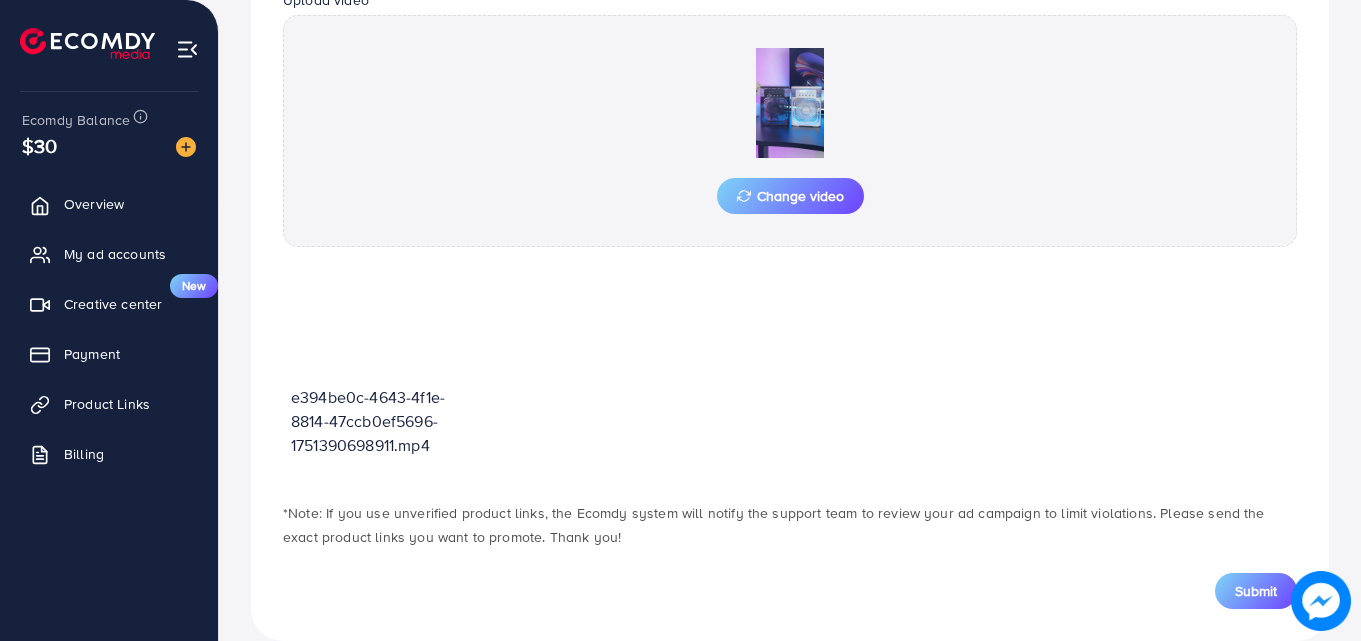 scroll, scrollTop: 735, scrollLeft: 0, axis: vertical 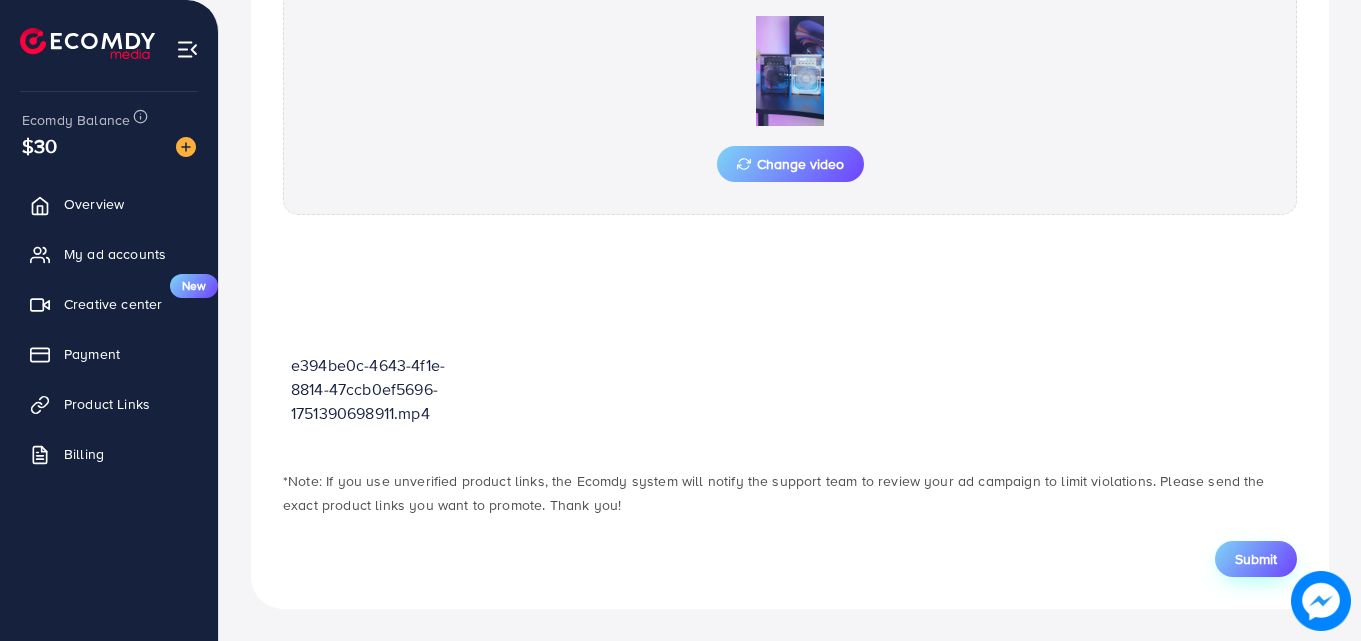 click on "Submit" at bounding box center [1256, 559] 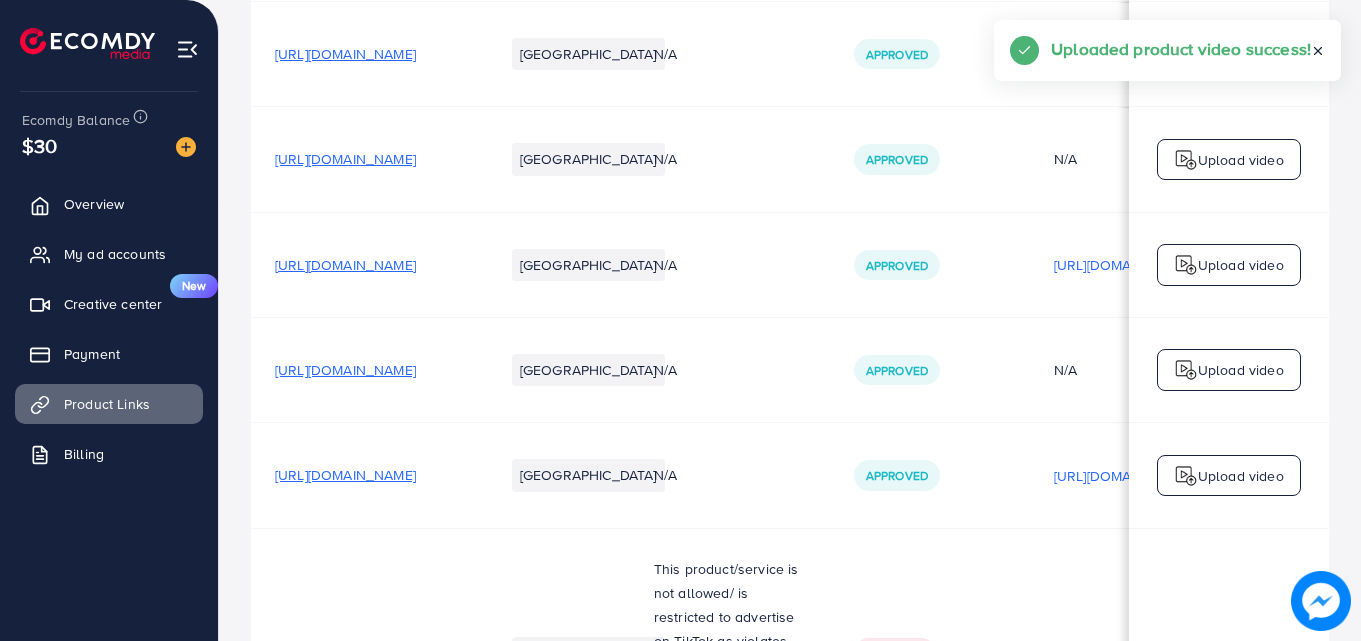 scroll, scrollTop: 0, scrollLeft: 0, axis: both 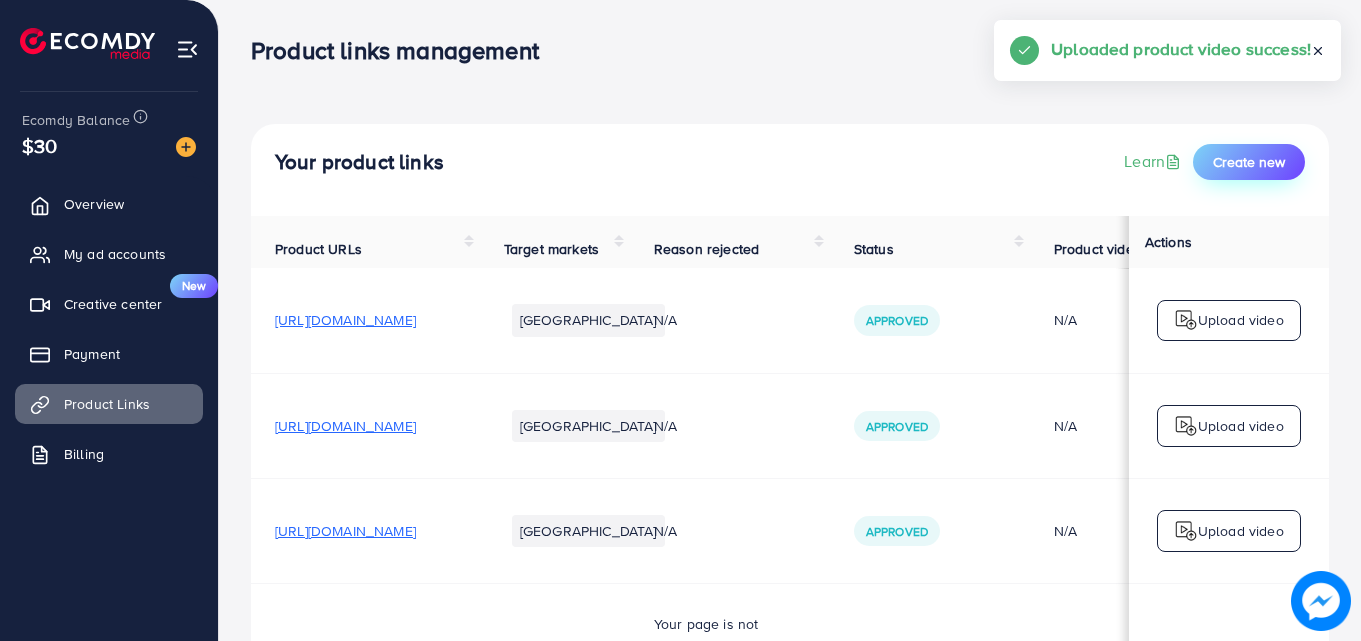 click on "Create new" at bounding box center [1249, 162] 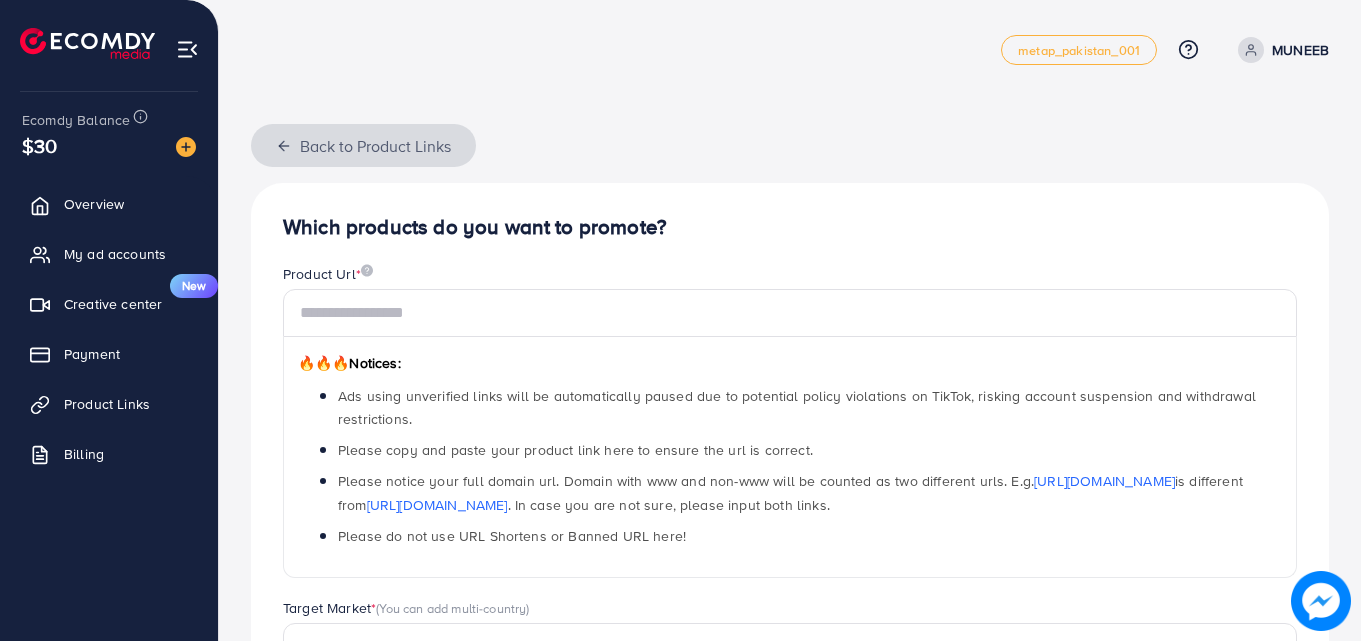 click 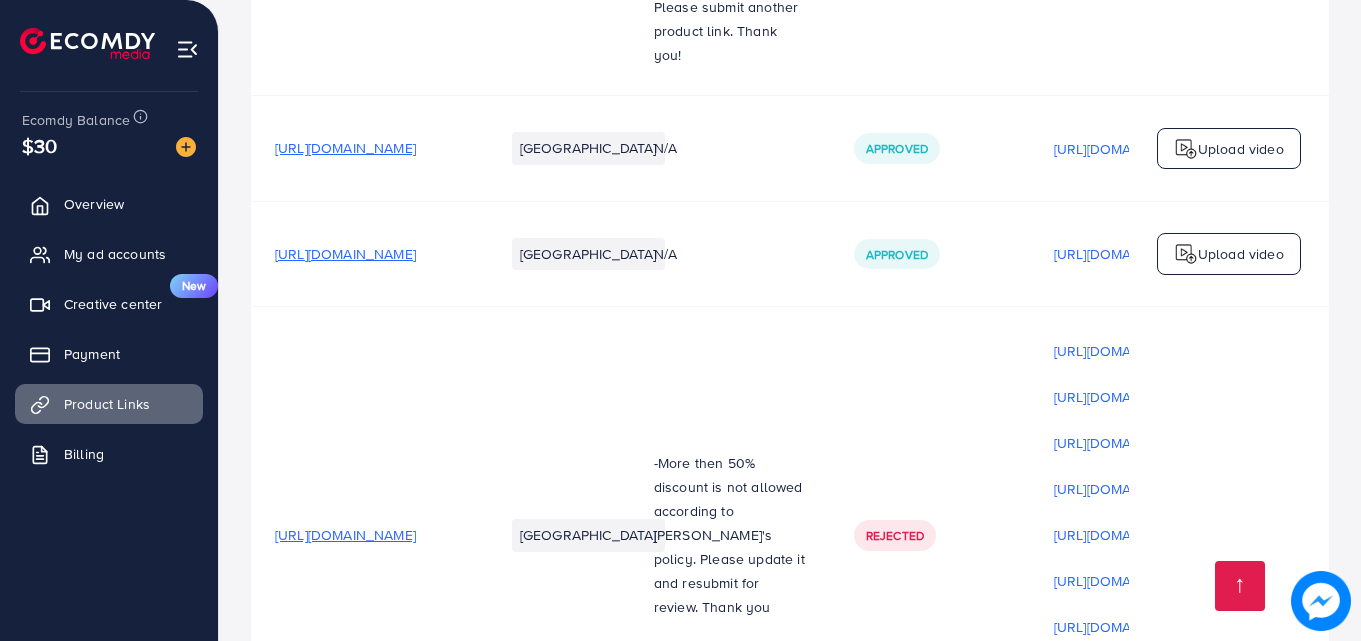 scroll, scrollTop: 4339, scrollLeft: 0, axis: vertical 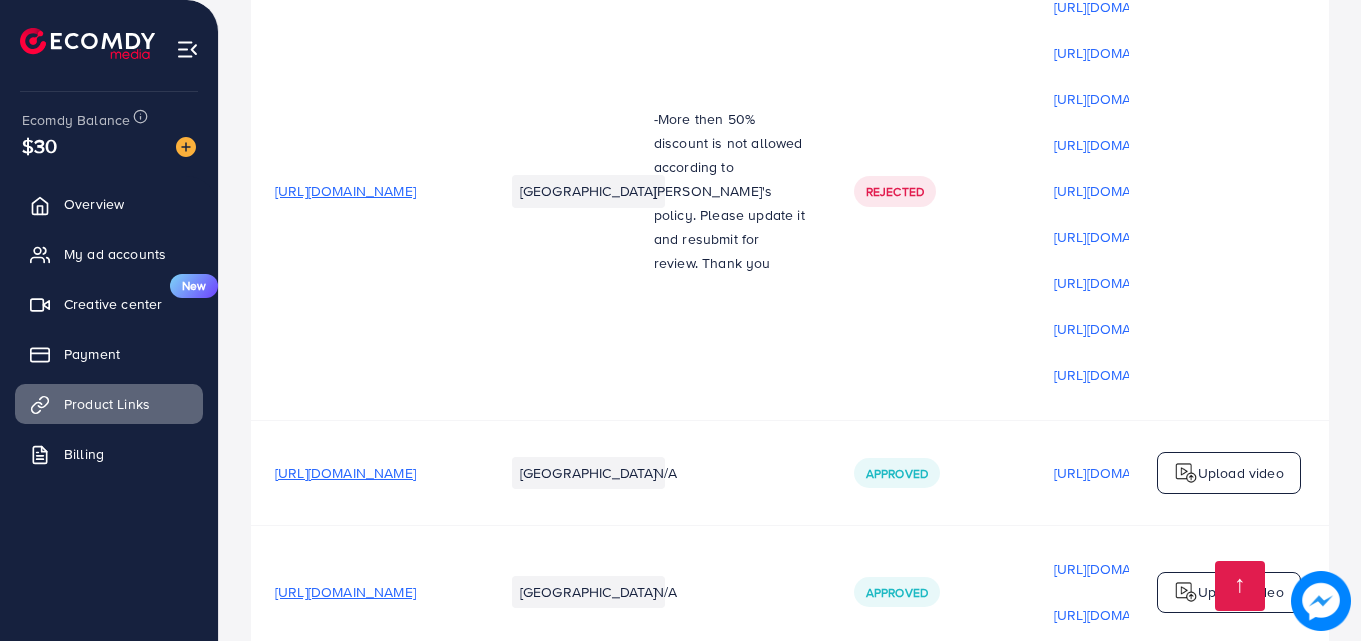 click on "Upload video" at bounding box center (1229, 593) 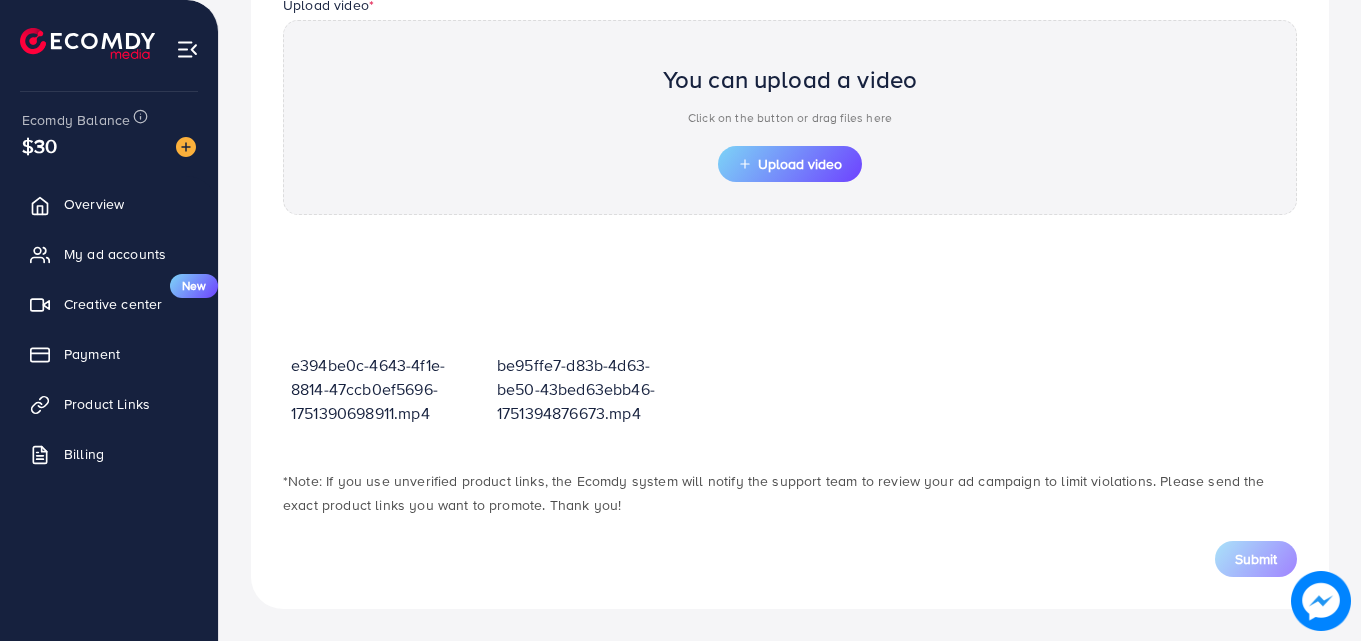 scroll, scrollTop: 698, scrollLeft: 0, axis: vertical 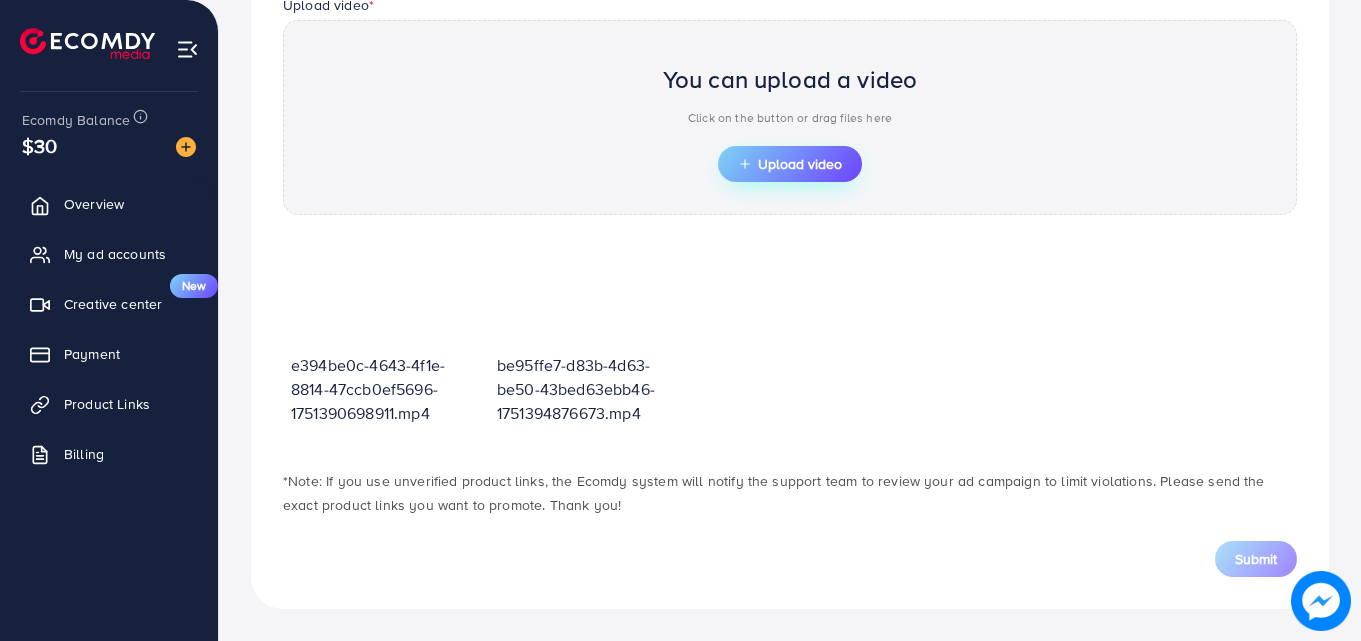 click on "Upload video" at bounding box center (790, 164) 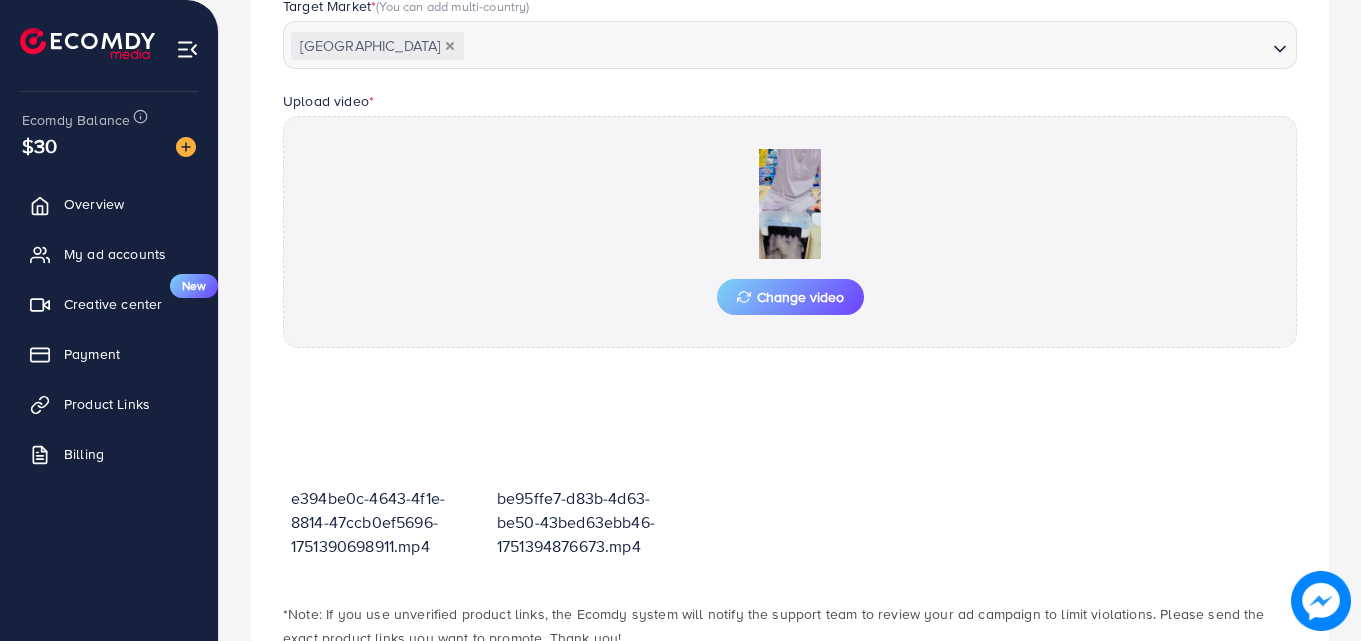 scroll, scrollTop: 698, scrollLeft: 0, axis: vertical 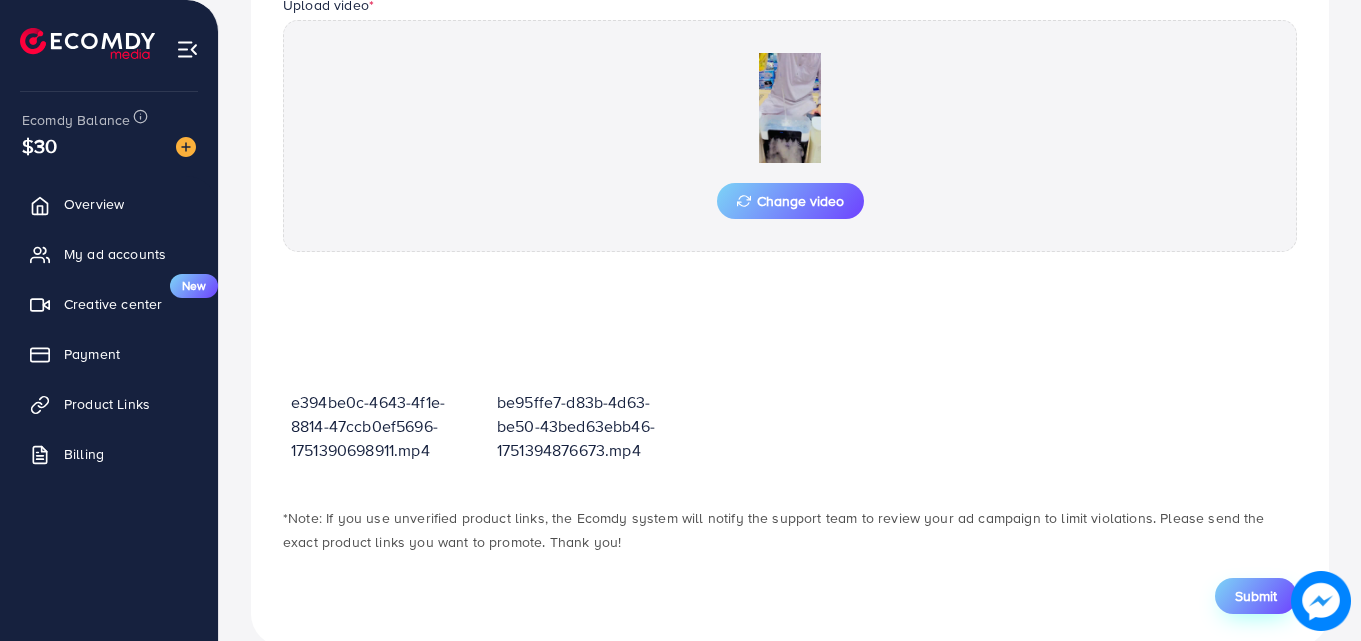 click on "Submit" at bounding box center [1256, 596] 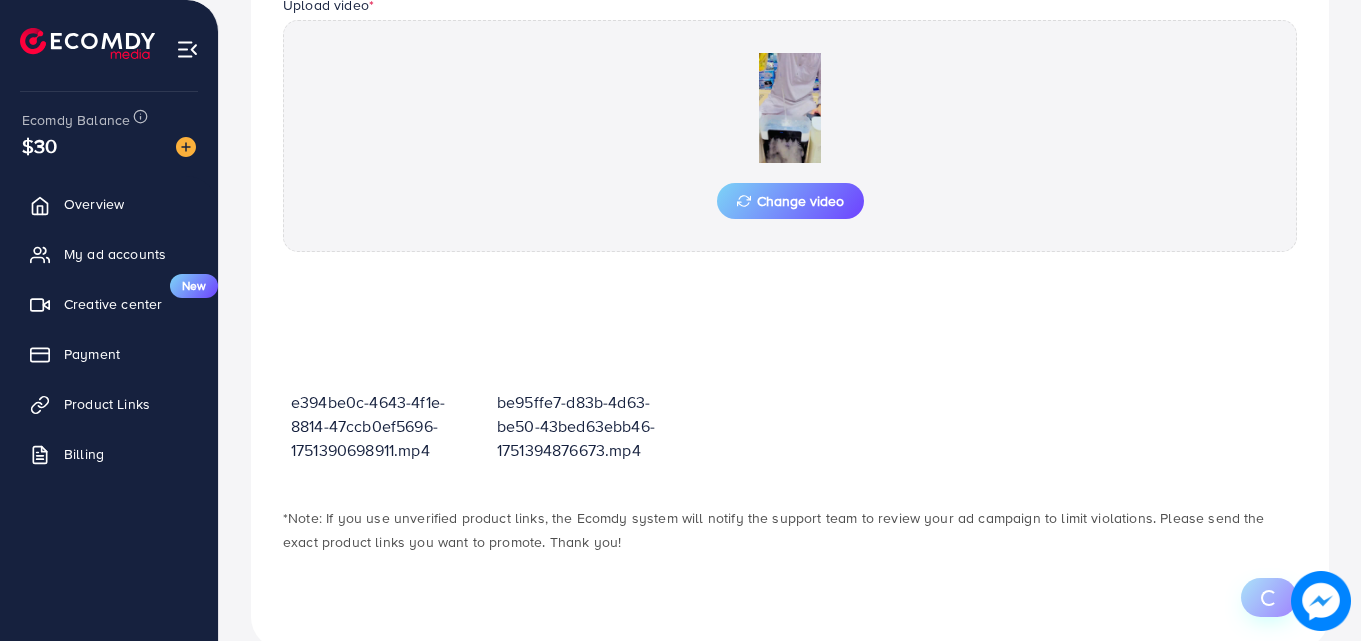 scroll, scrollTop: 0, scrollLeft: 0, axis: both 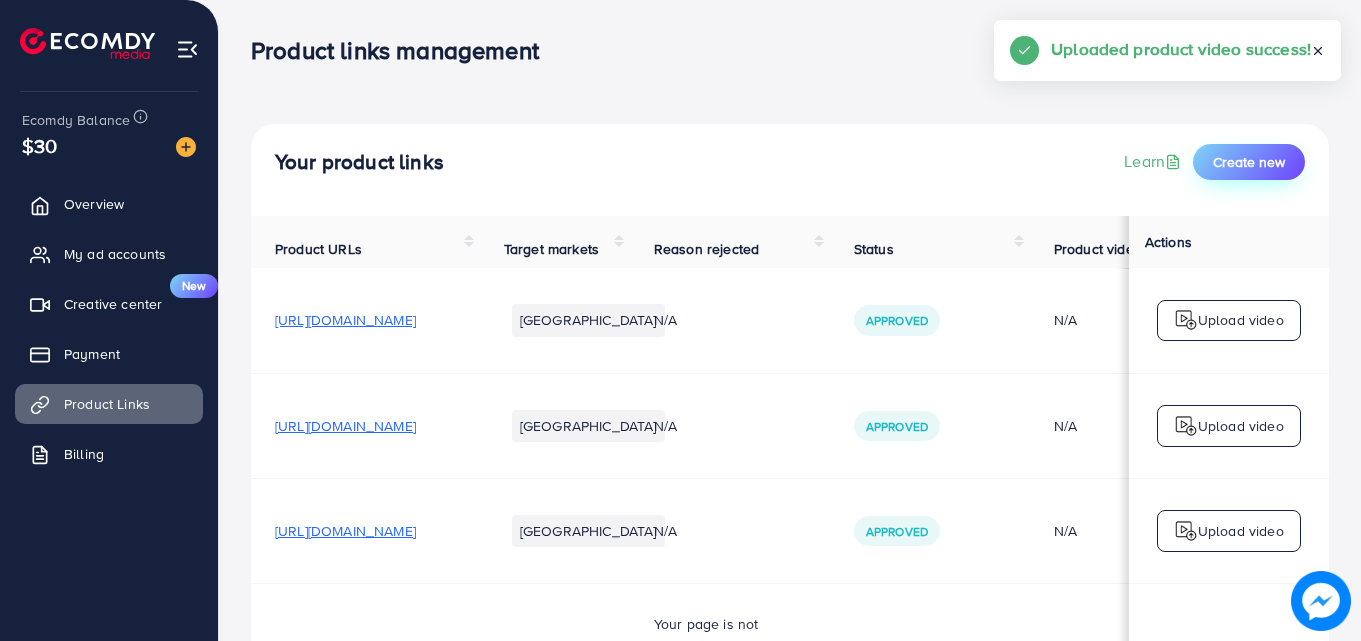 click on "Create new" at bounding box center (1249, 162) 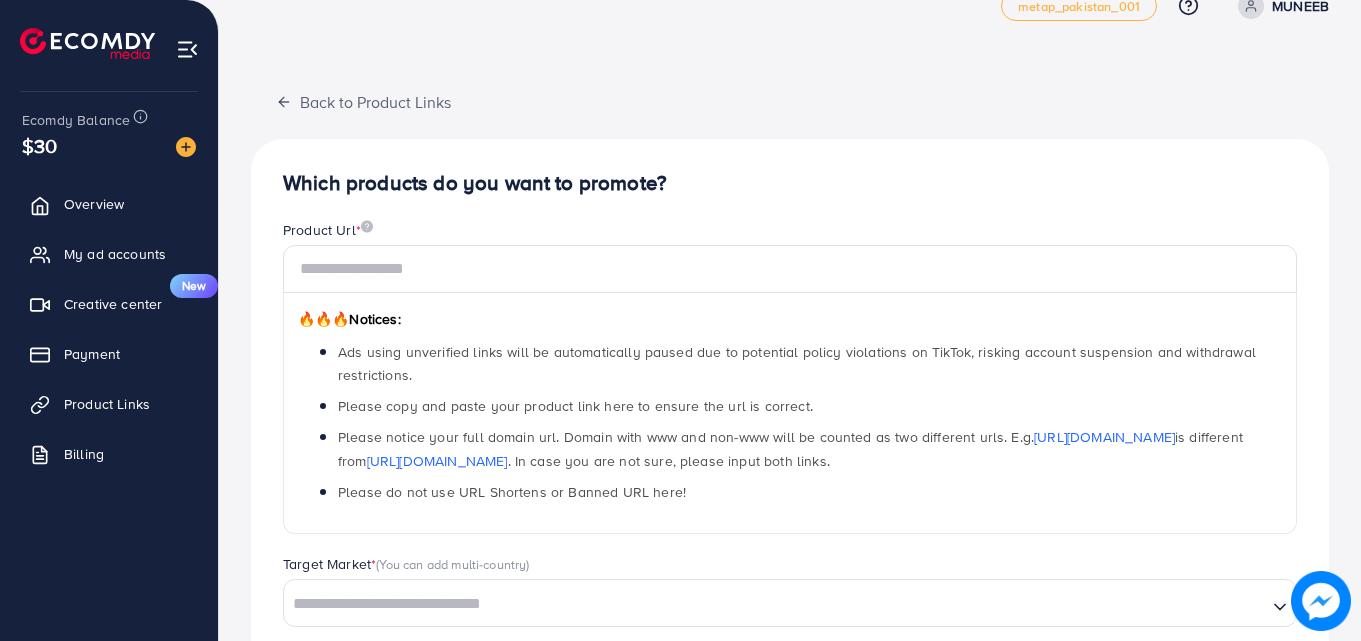 scroll, scrollTop: 0, scrollLeft: 0, axis: both 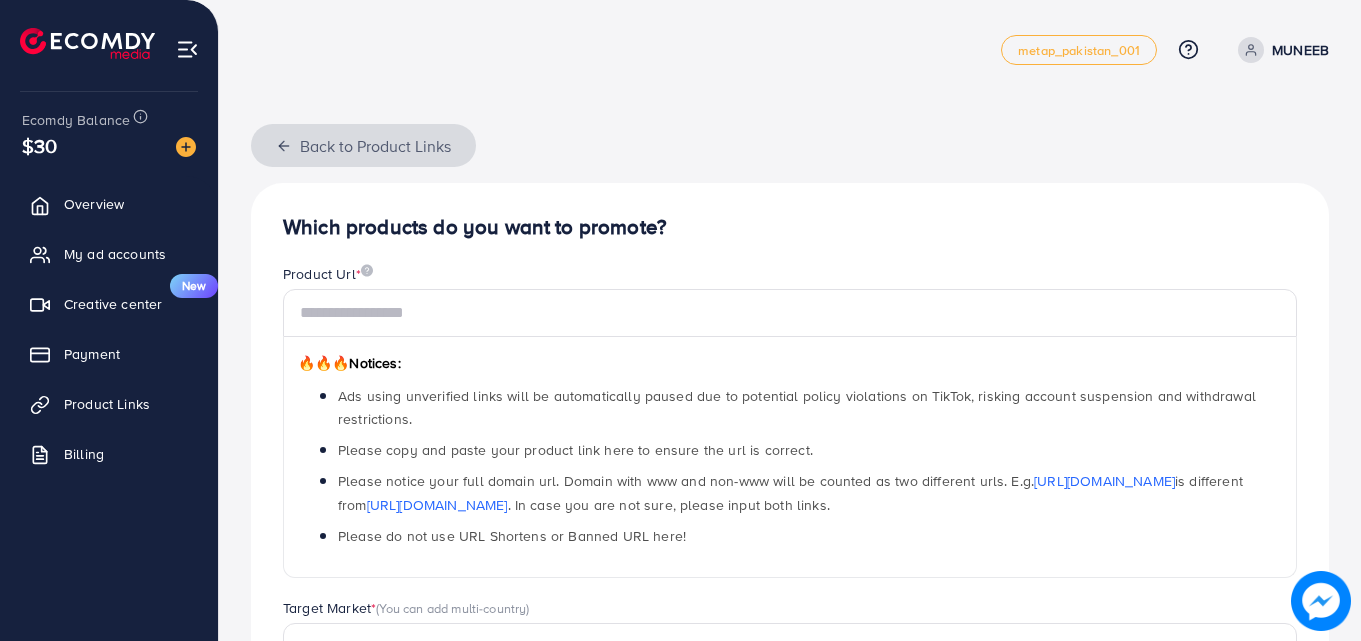 click 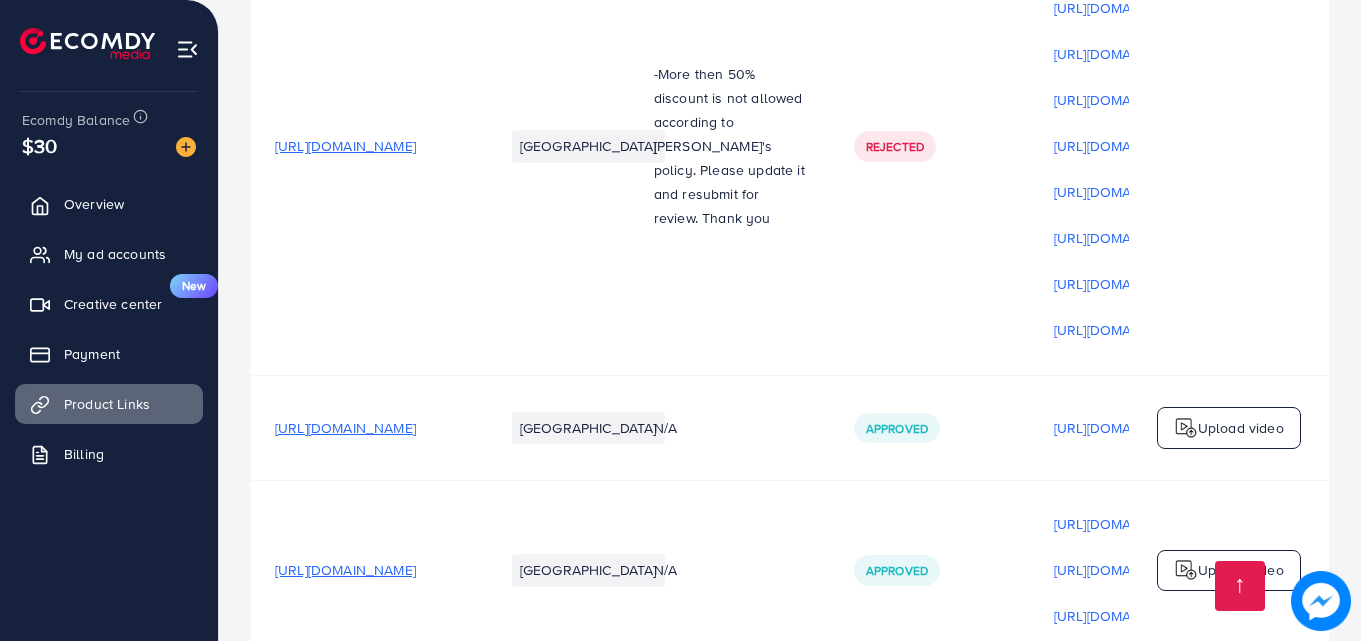 scroll, scrollTop: 4385, scrollLeft: 0, axis: vertical 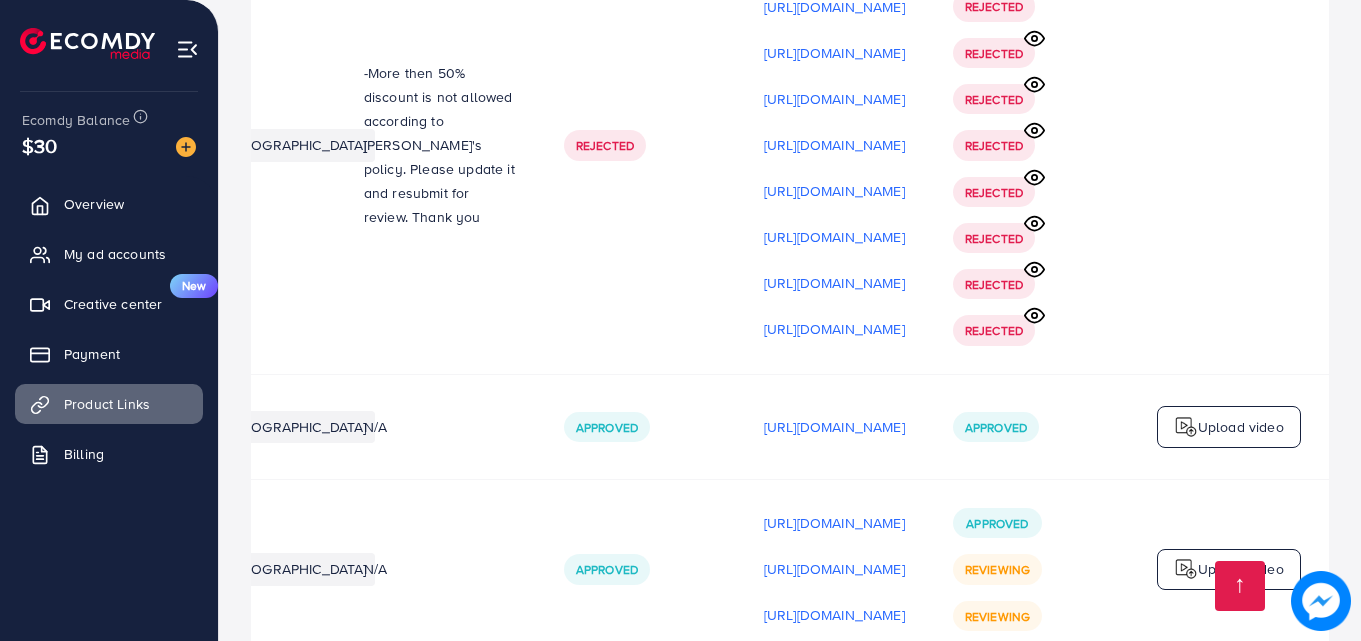 click on "Upload video" at bounding box center [1241, 569] 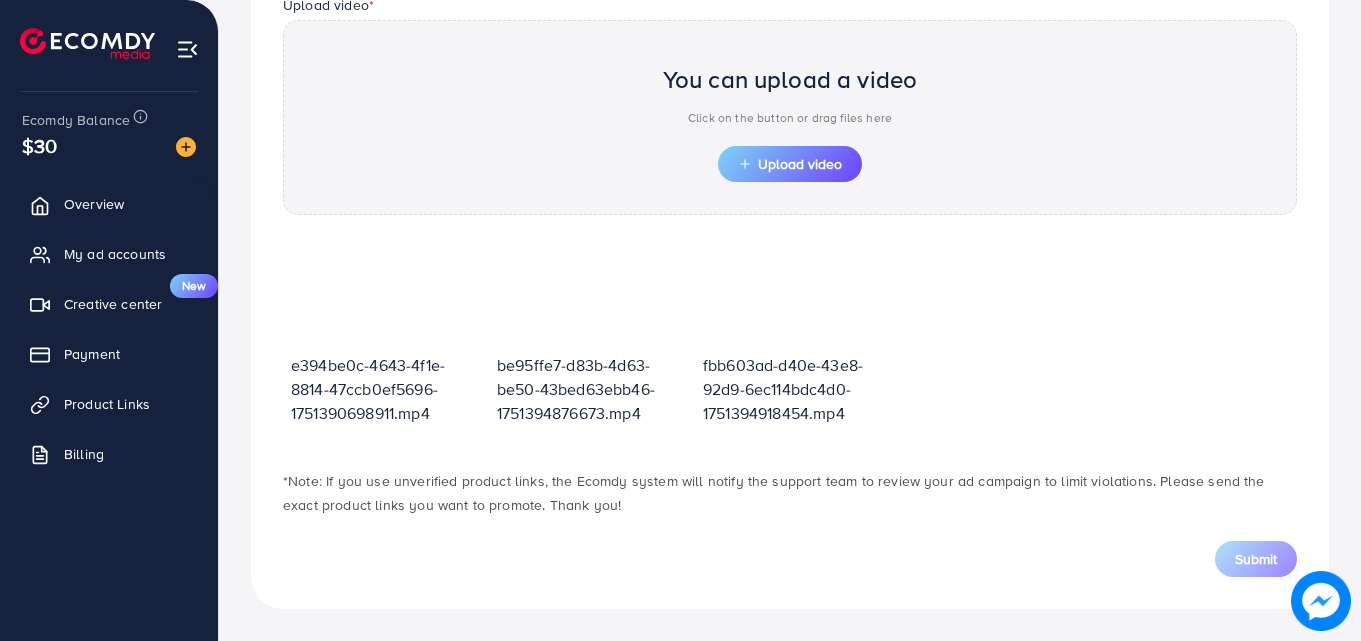 scroll, scrollTop: 698, scrollLeft: 0, axis: vertical 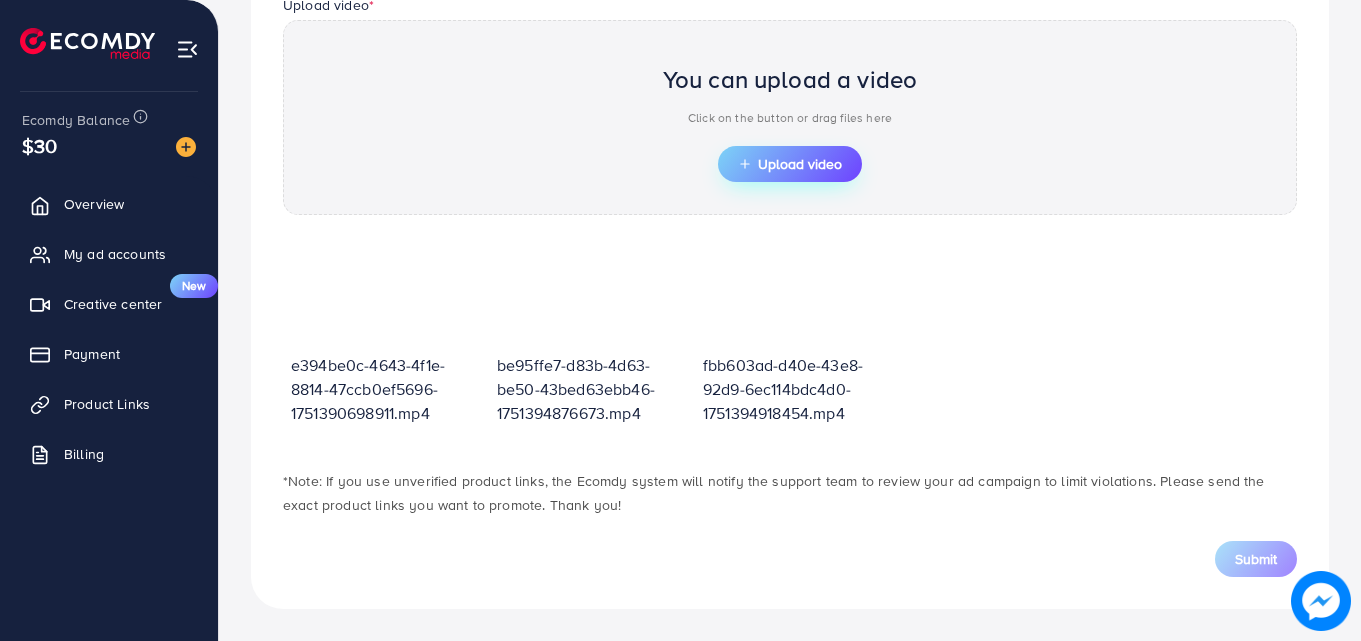 click on "Upload video" at bounding box center (790, 164) 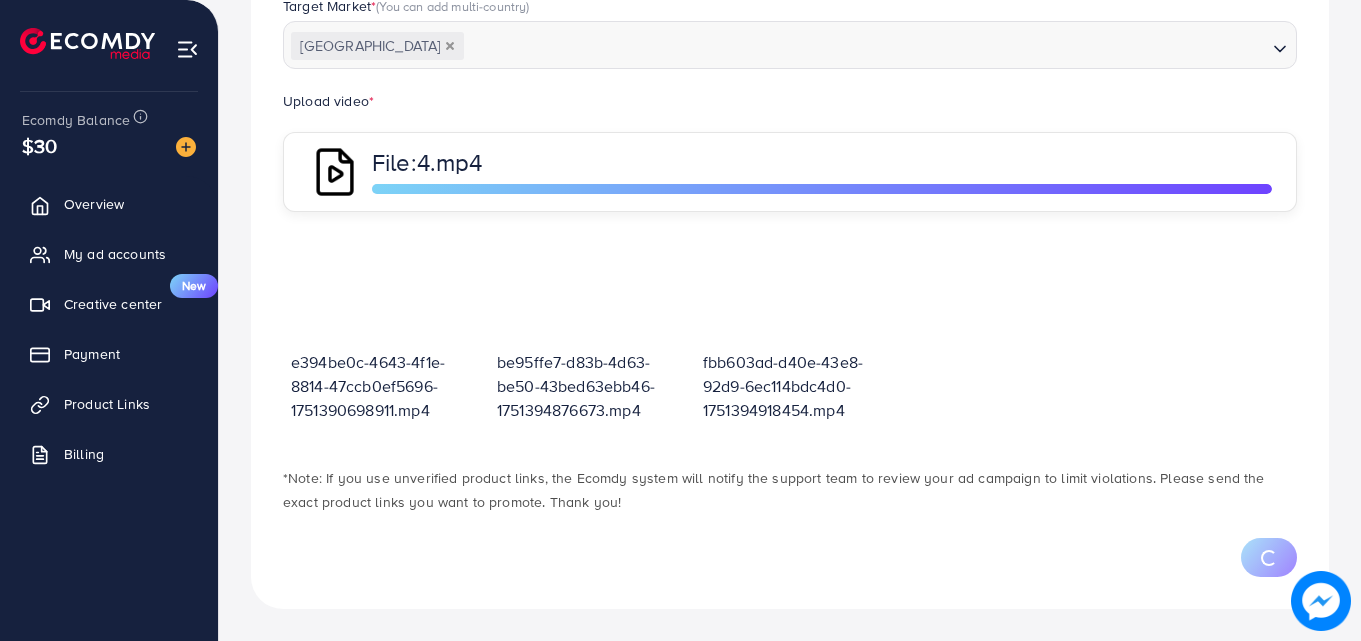 scroll, scrollTop: 698, scrollLeft: 0, axis: vertical 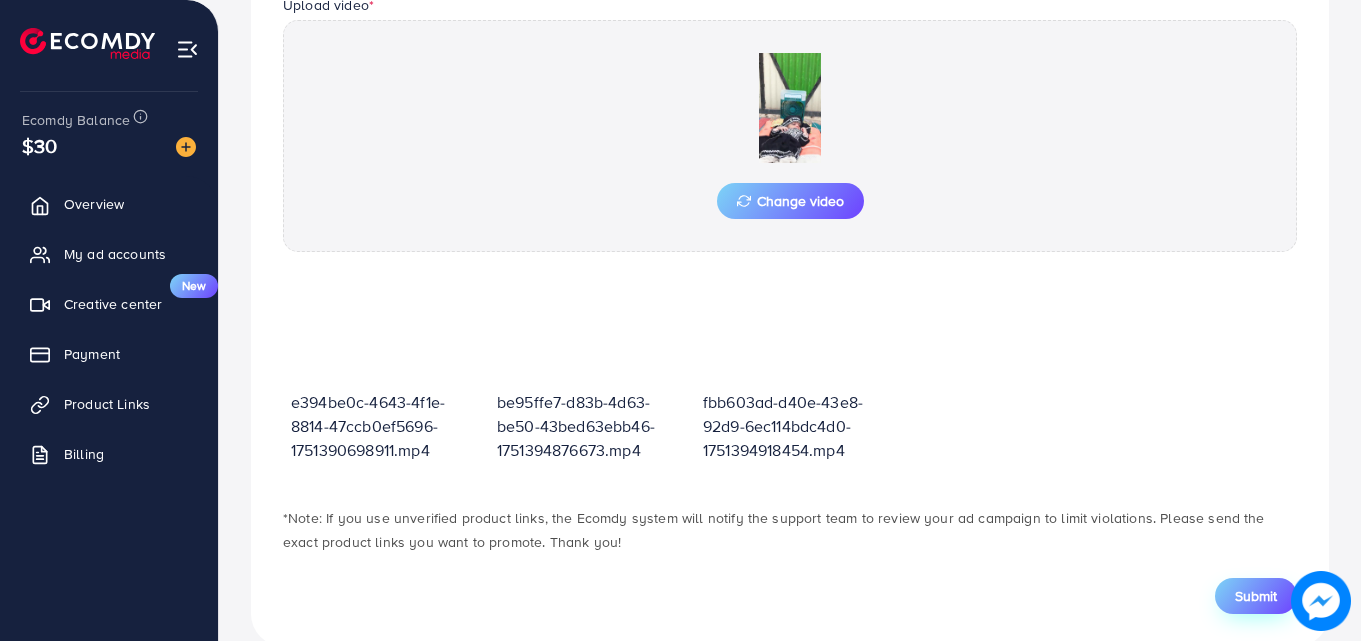 click on "Submit" at bounding box center (1256, 596) 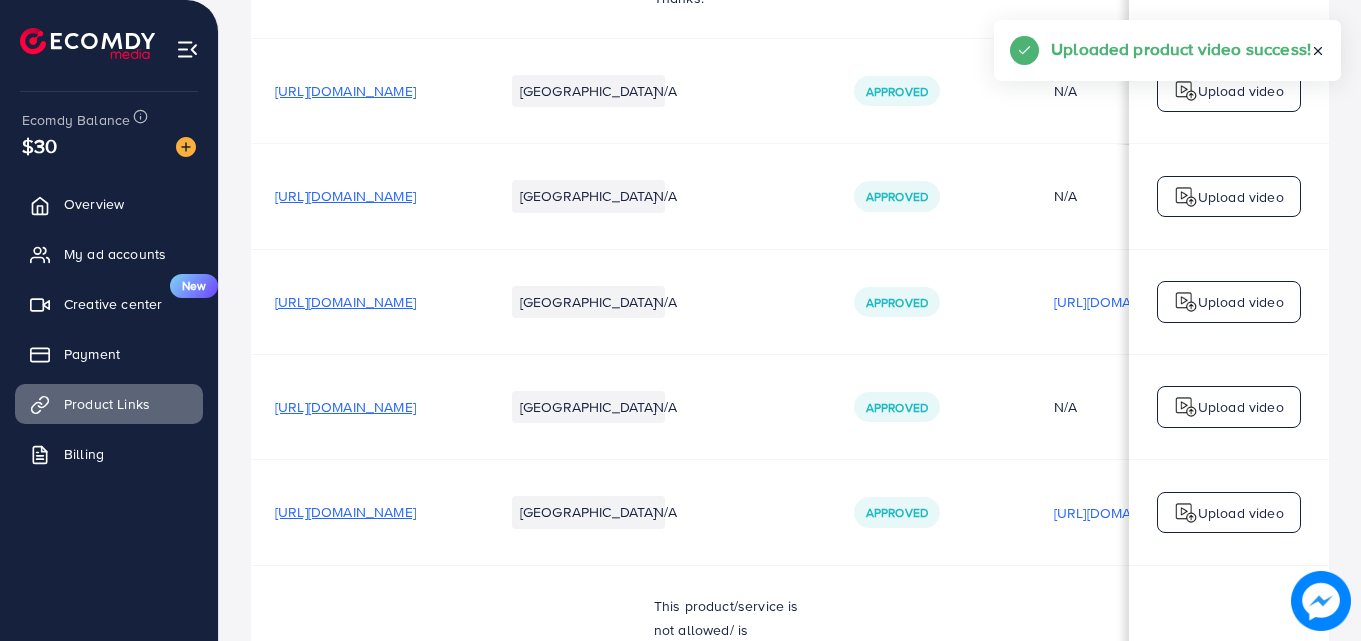 scroll, scrollTop: 0, scrollLeft: 0, axis: both 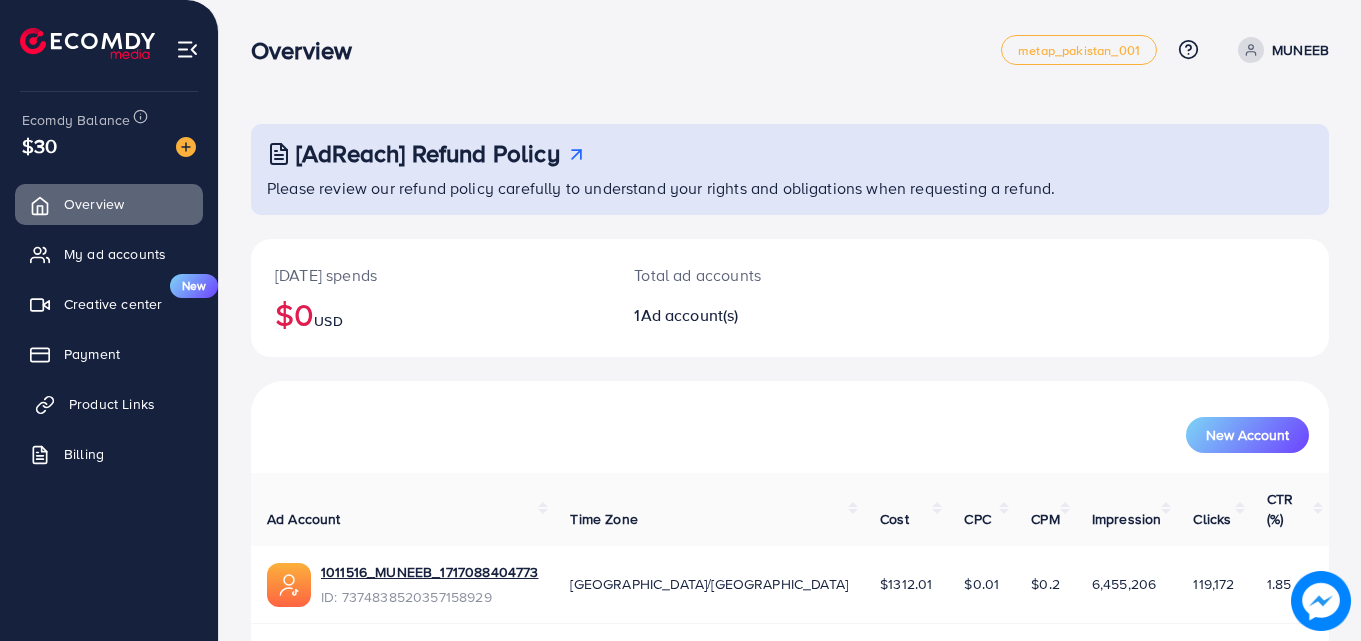 click on "Product Links" at bounding box center [112, 404] 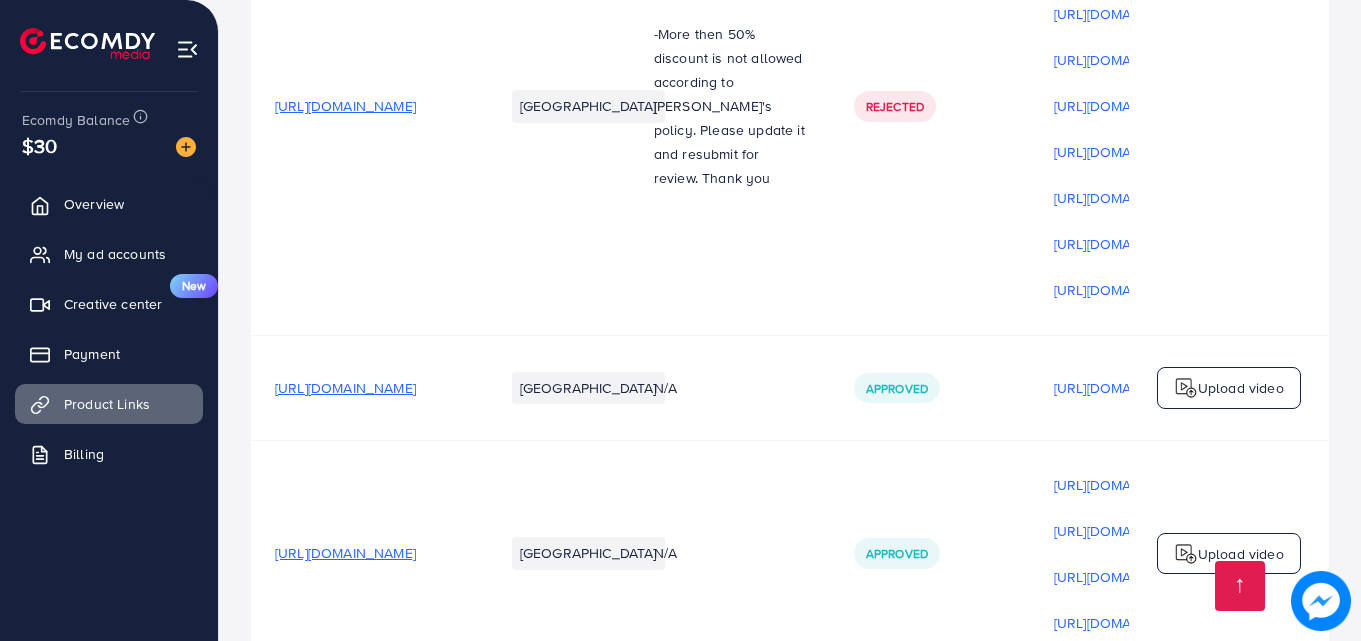 scroll, scrollTop: 4432, scrollLeft: 0, axis: vertical 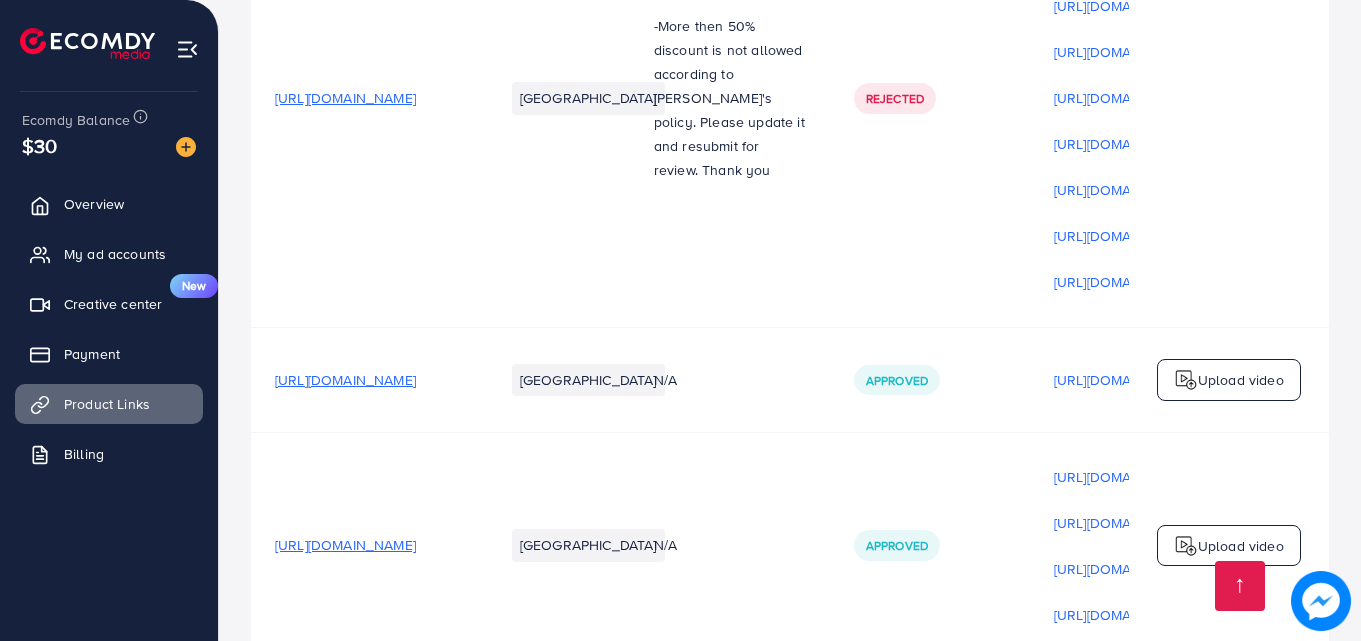 click on "N/A" at bounding box center [730, 546] 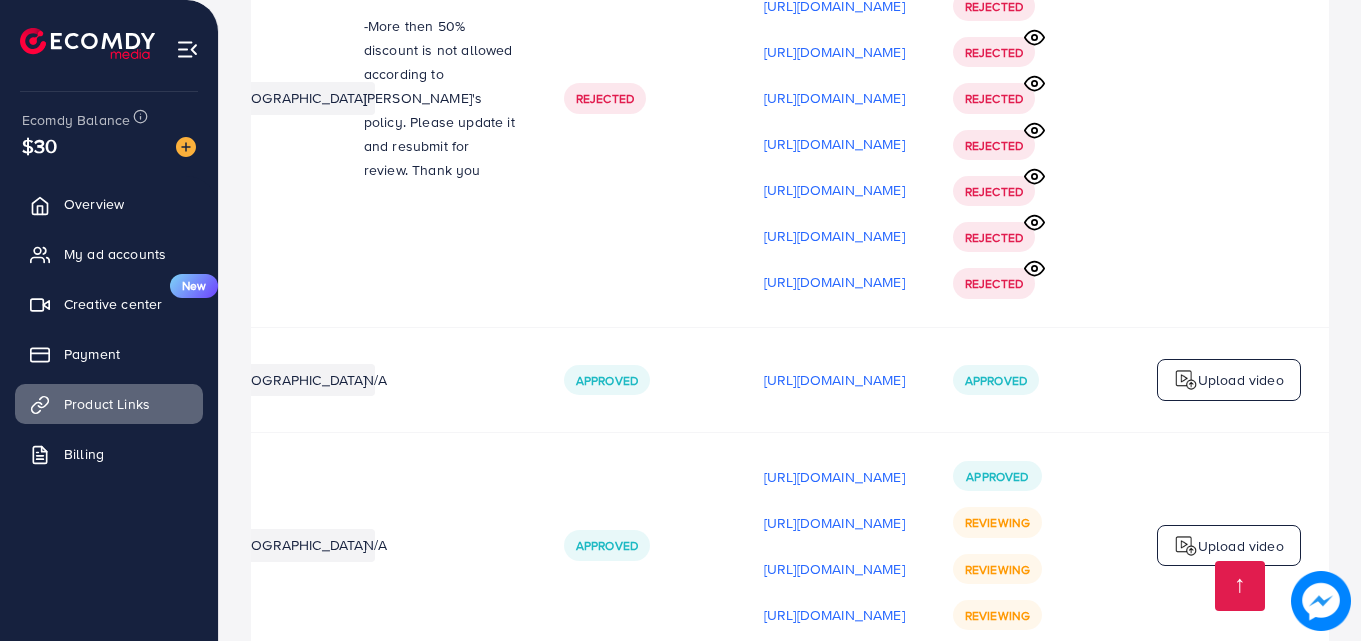 scroll, scrollTop: 0, scrollLeft: 506, axis: horizontal 